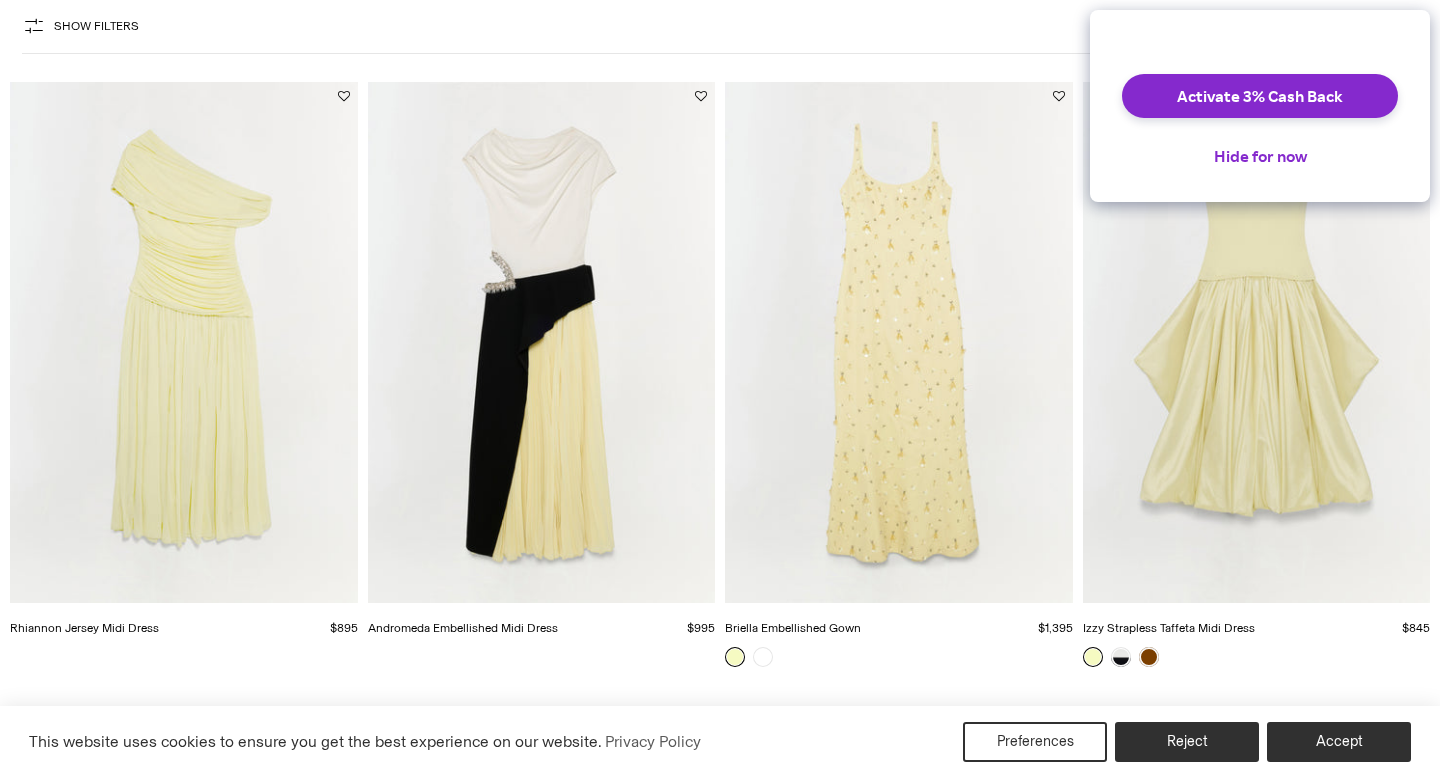 scroll, scrollTop: 0, scrollLeft: 0, axis: both 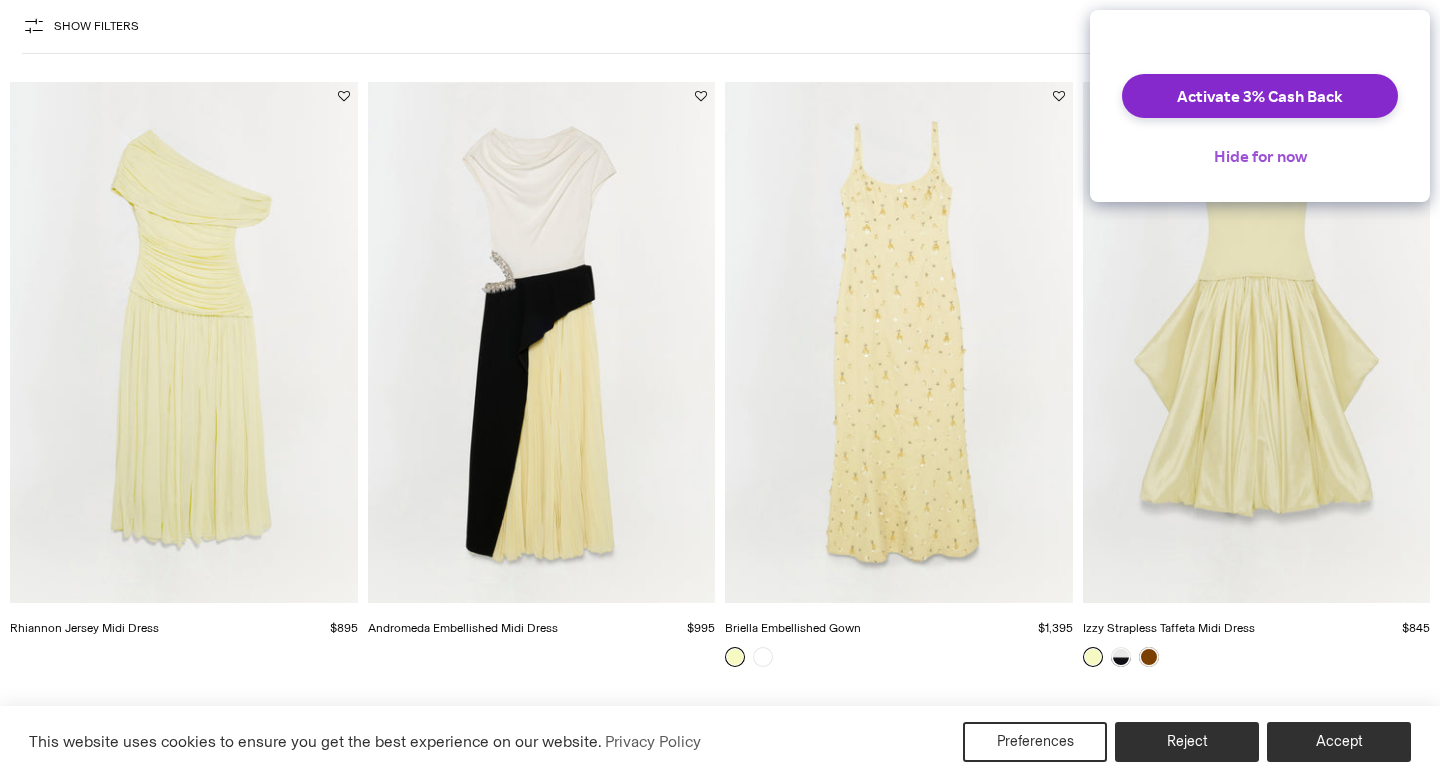 click on "Hide for now" at bounding box center [1260, 156] 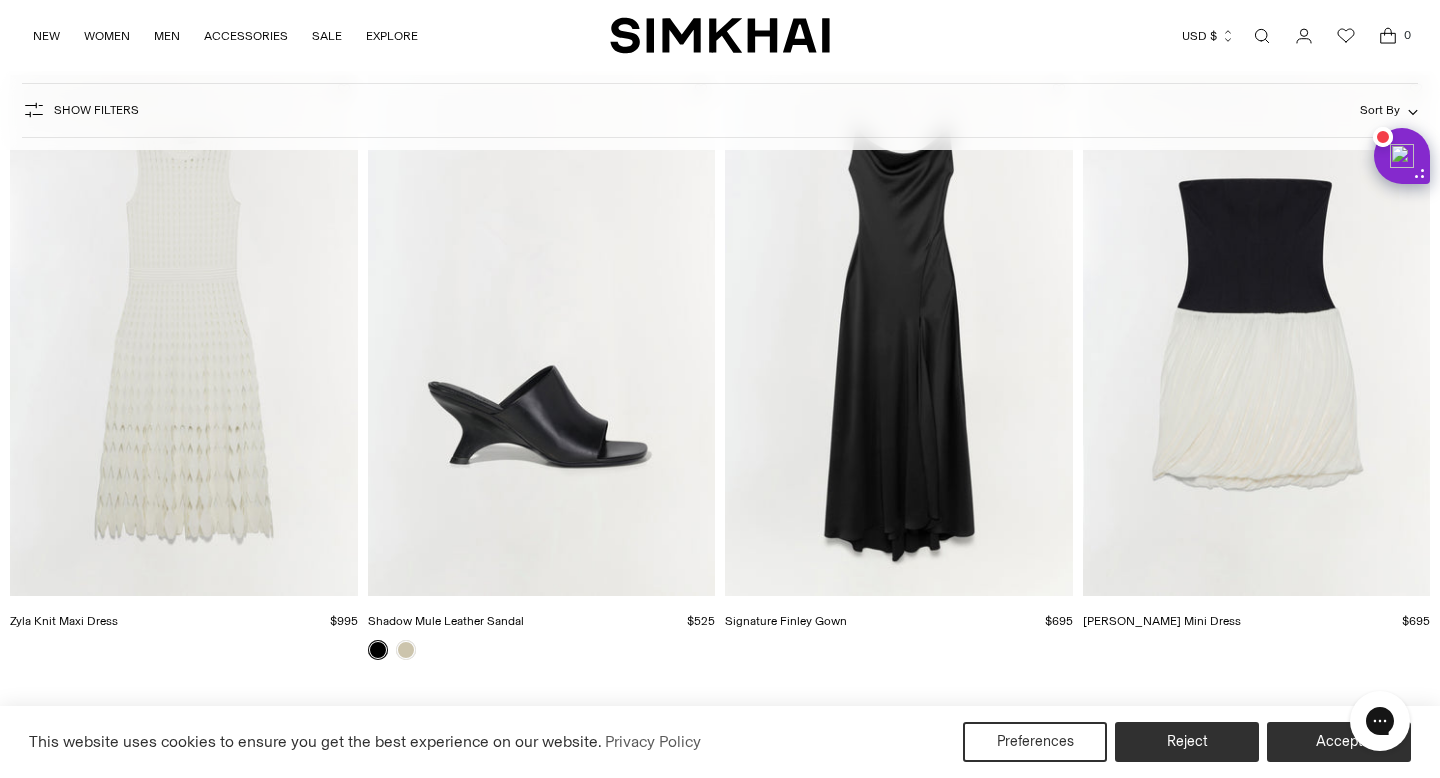 scroll, scrollTop: 7175, scrollLeft: 0, axis: vertical 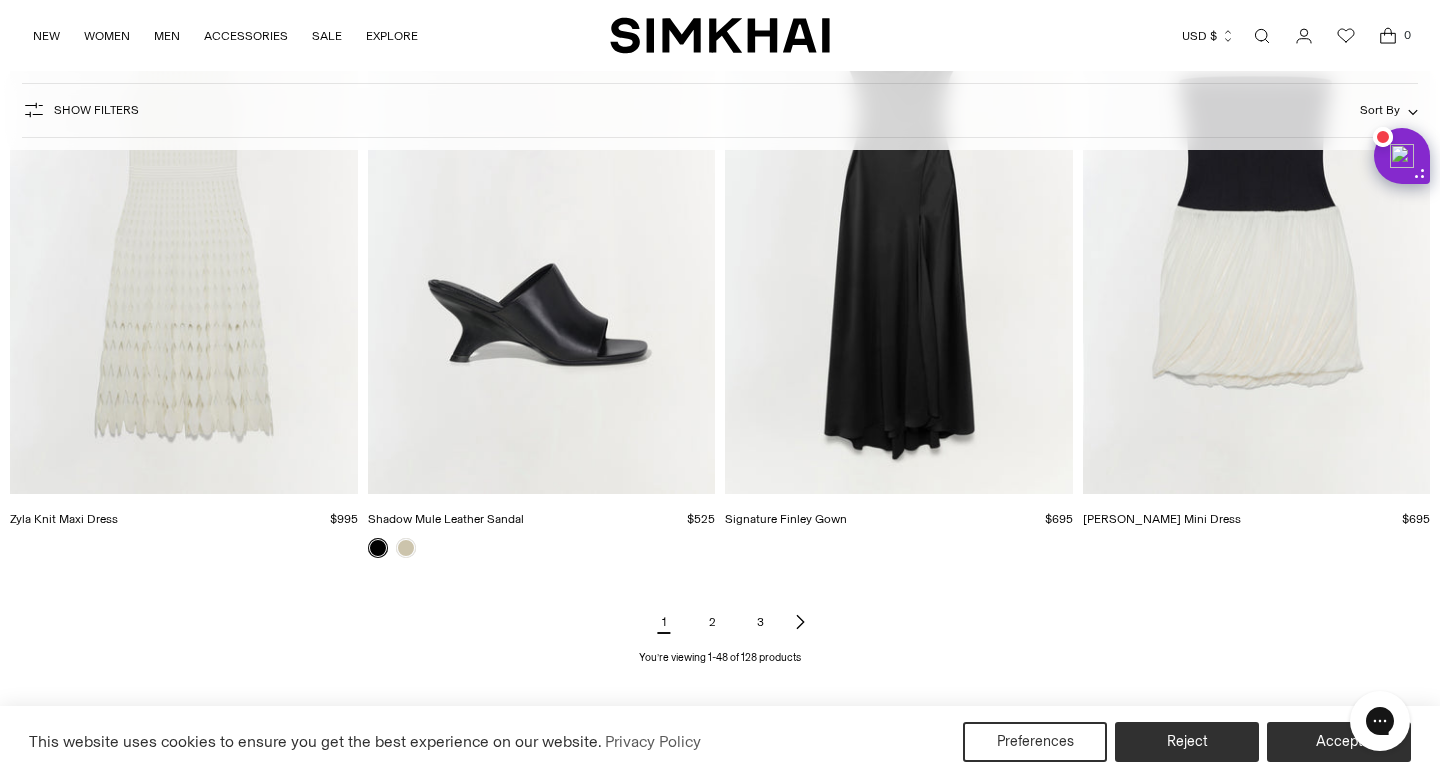 click on "2" at bounding box center [712, 622] 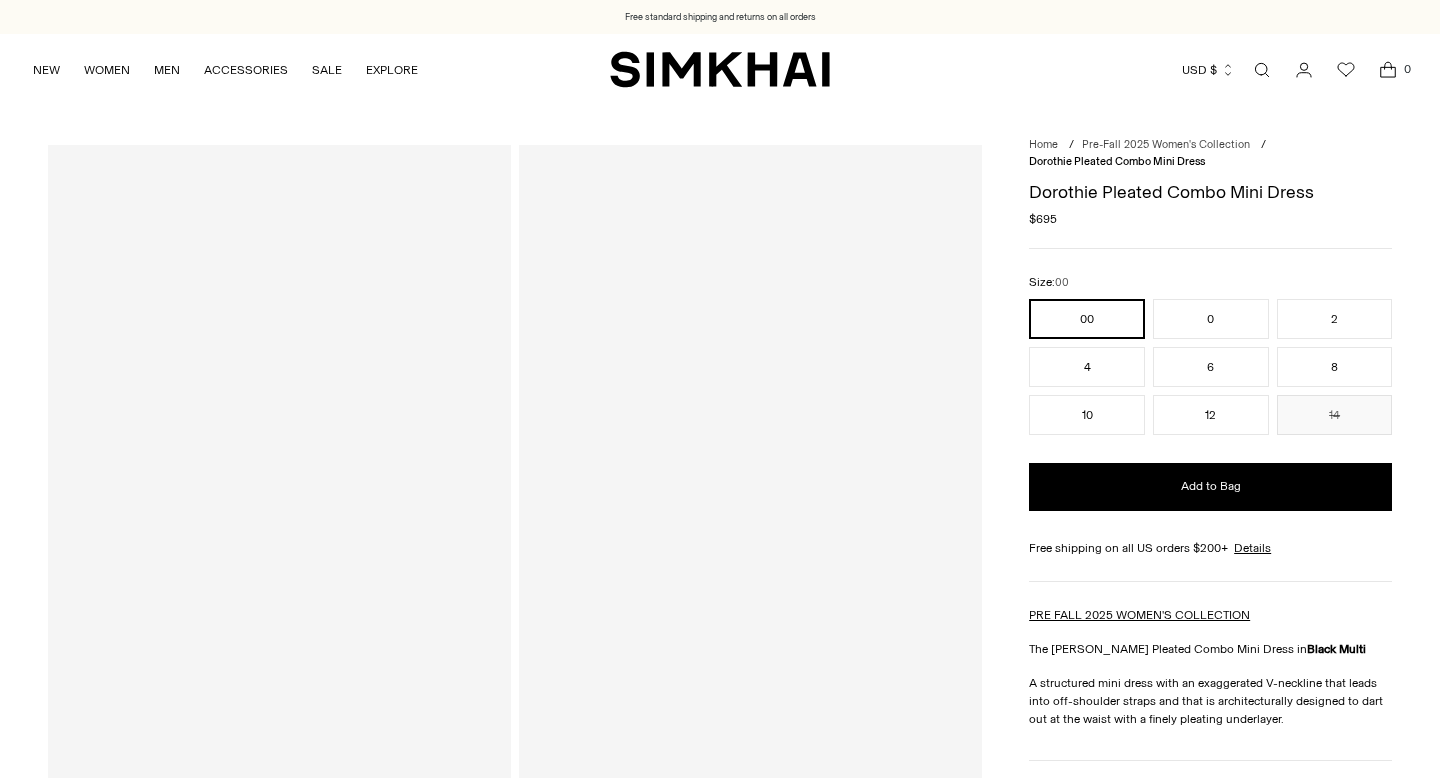 scroll, scrollTop: 0, scrollLeft: 0, axis: both 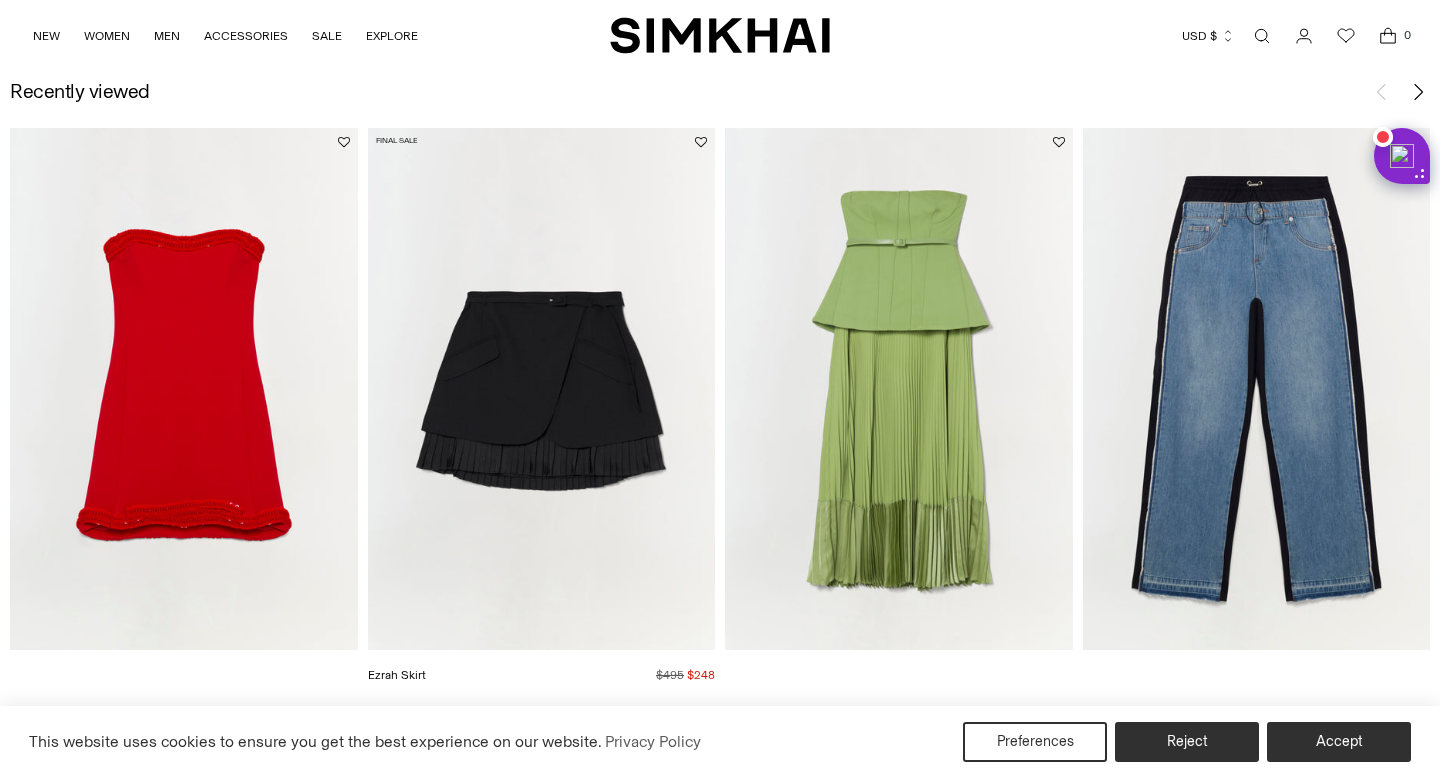 click at bounding box center (0, 0) 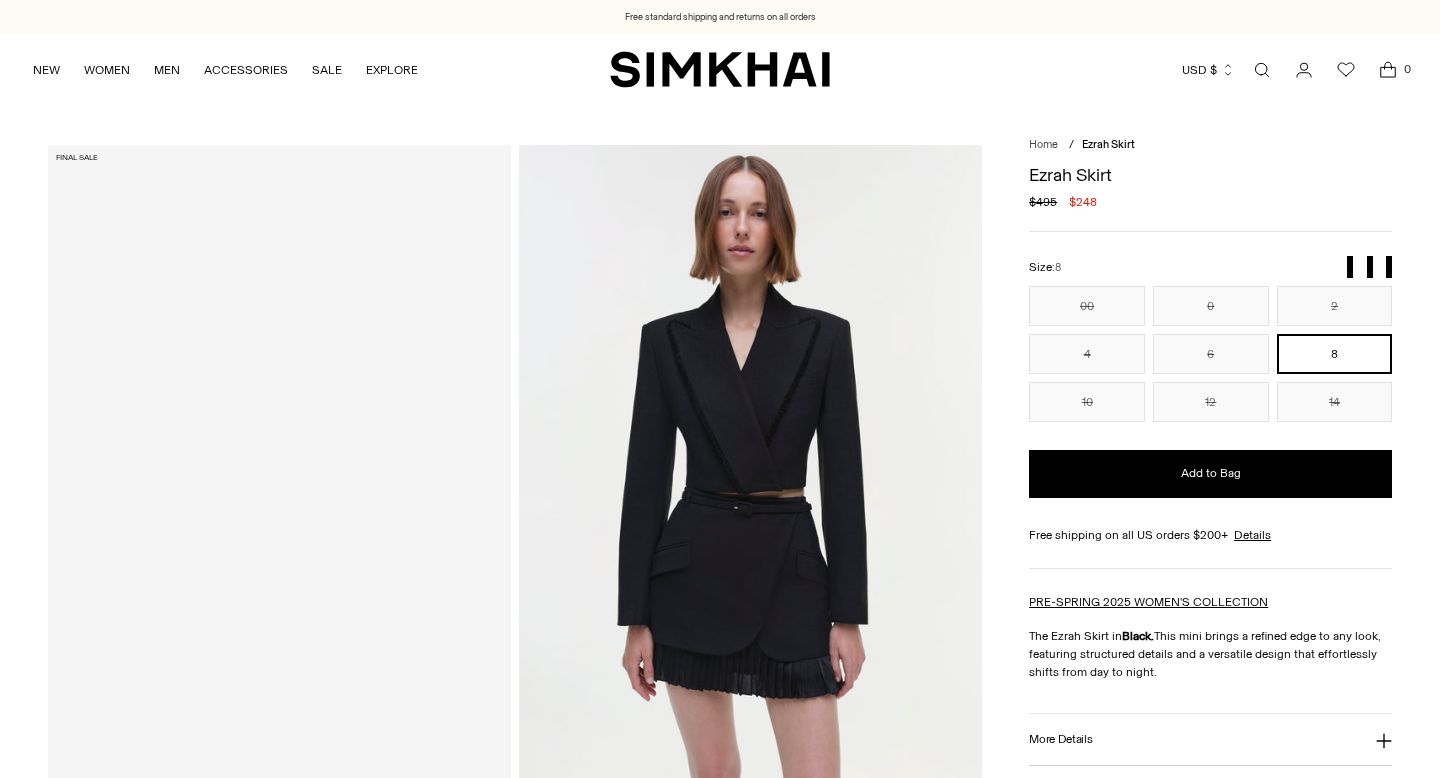 scroll, scrollTop: 0, scrollLeft: 0, axis: both 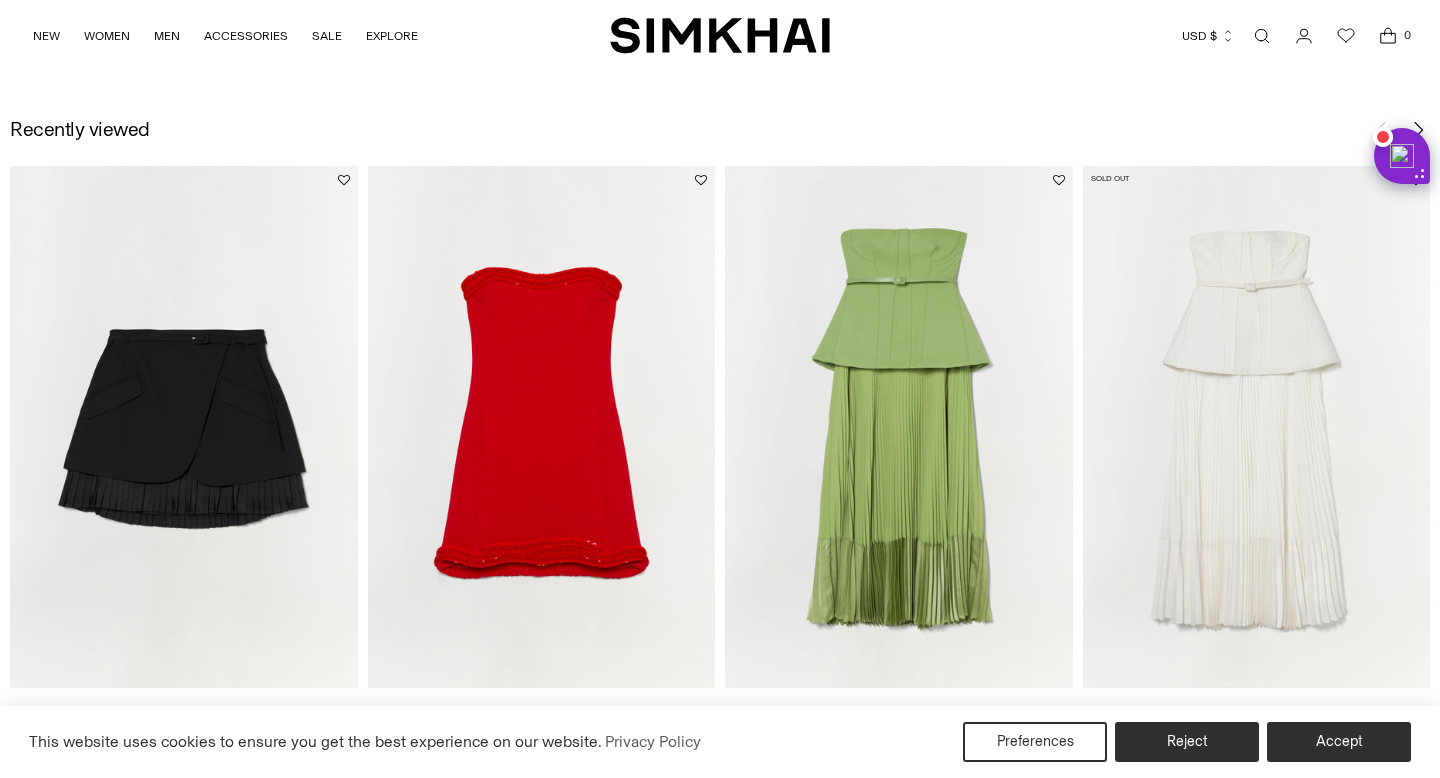 click at bounding box center (0, 0) 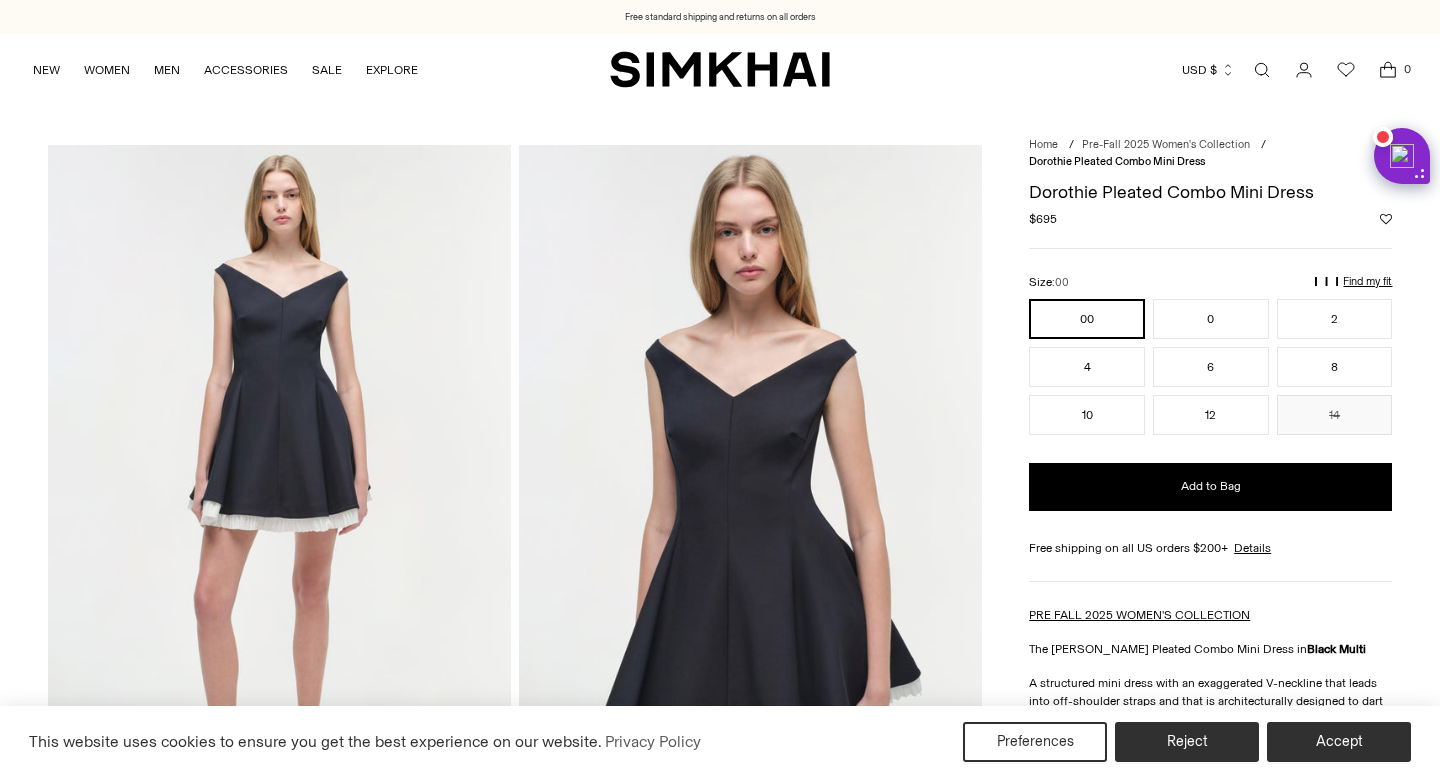 scroll, scrollTop: 2201, scrollLeft: 0, axis: vertical 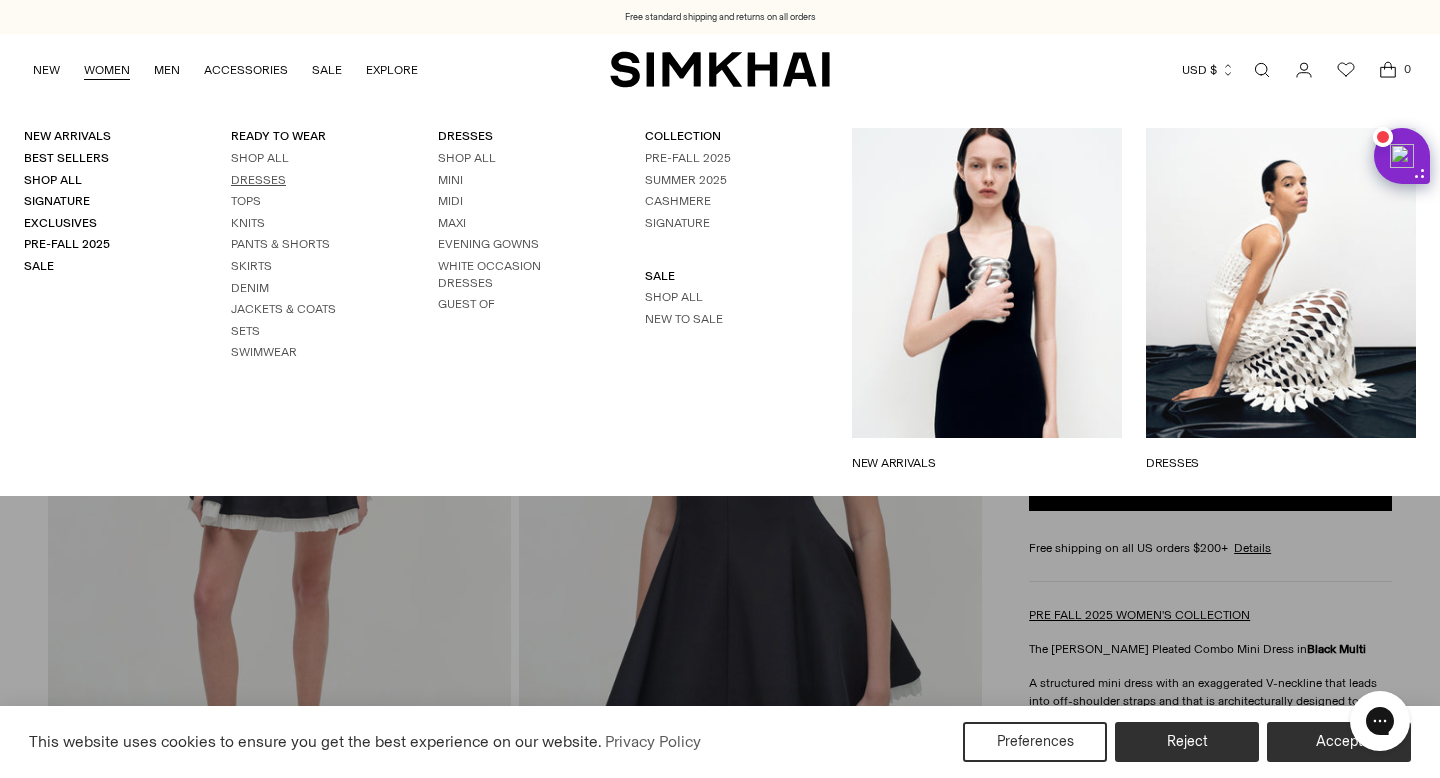 click on "Dresses" at bounding box center [258, 180] 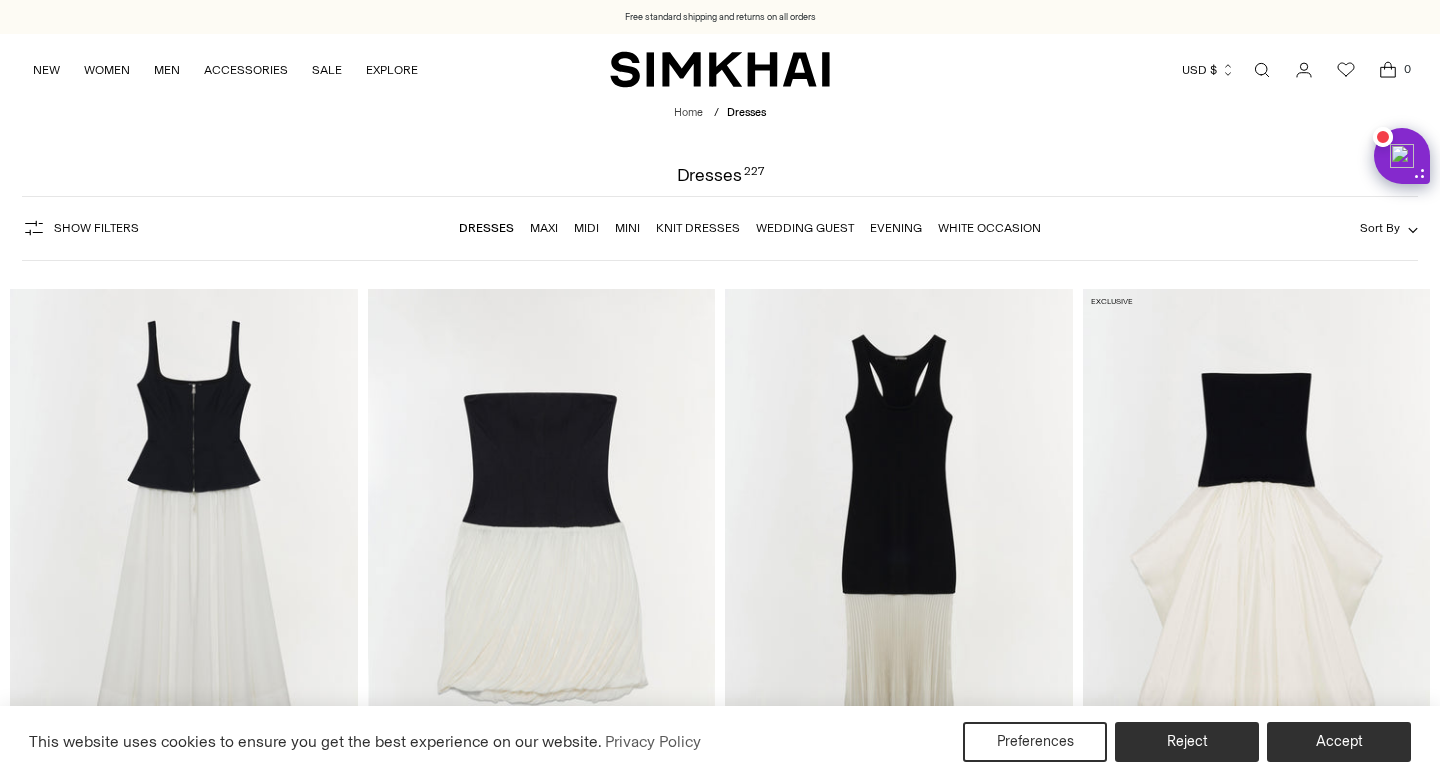 scroll, scrollTop: 150, scrollLeft: 0, axis: vertical 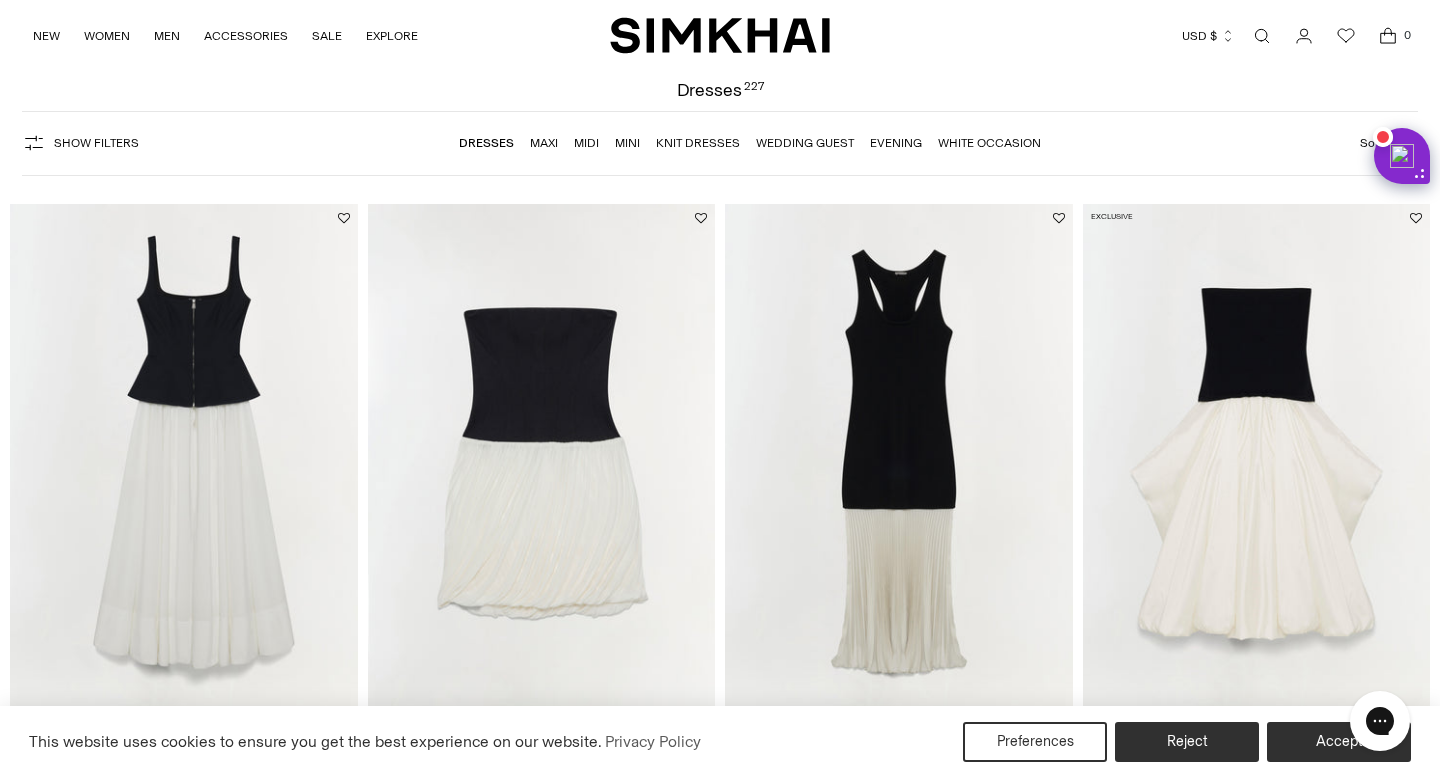 click at bounding box center (0, 0) 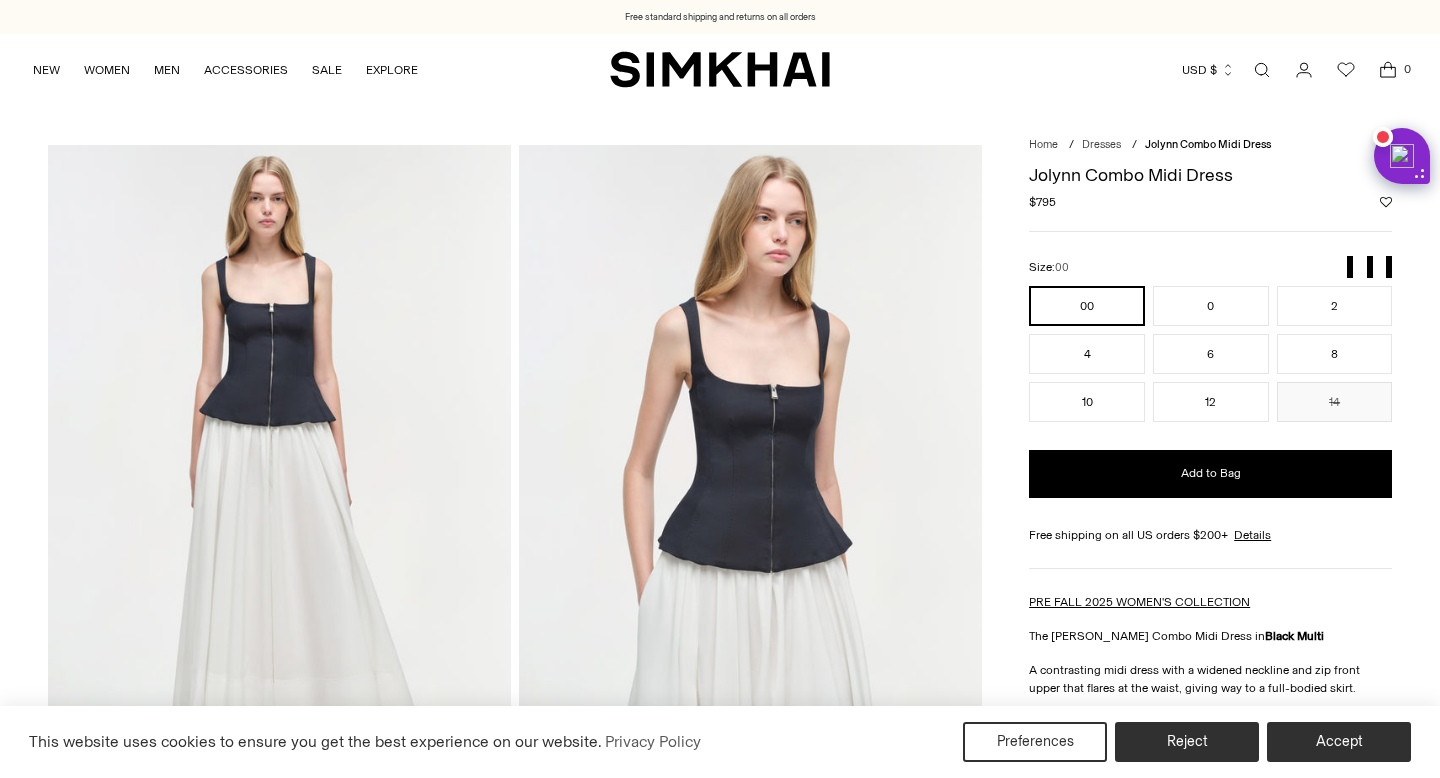 scroll, scrollTop: 0, scrollLeft: 0, axis: both 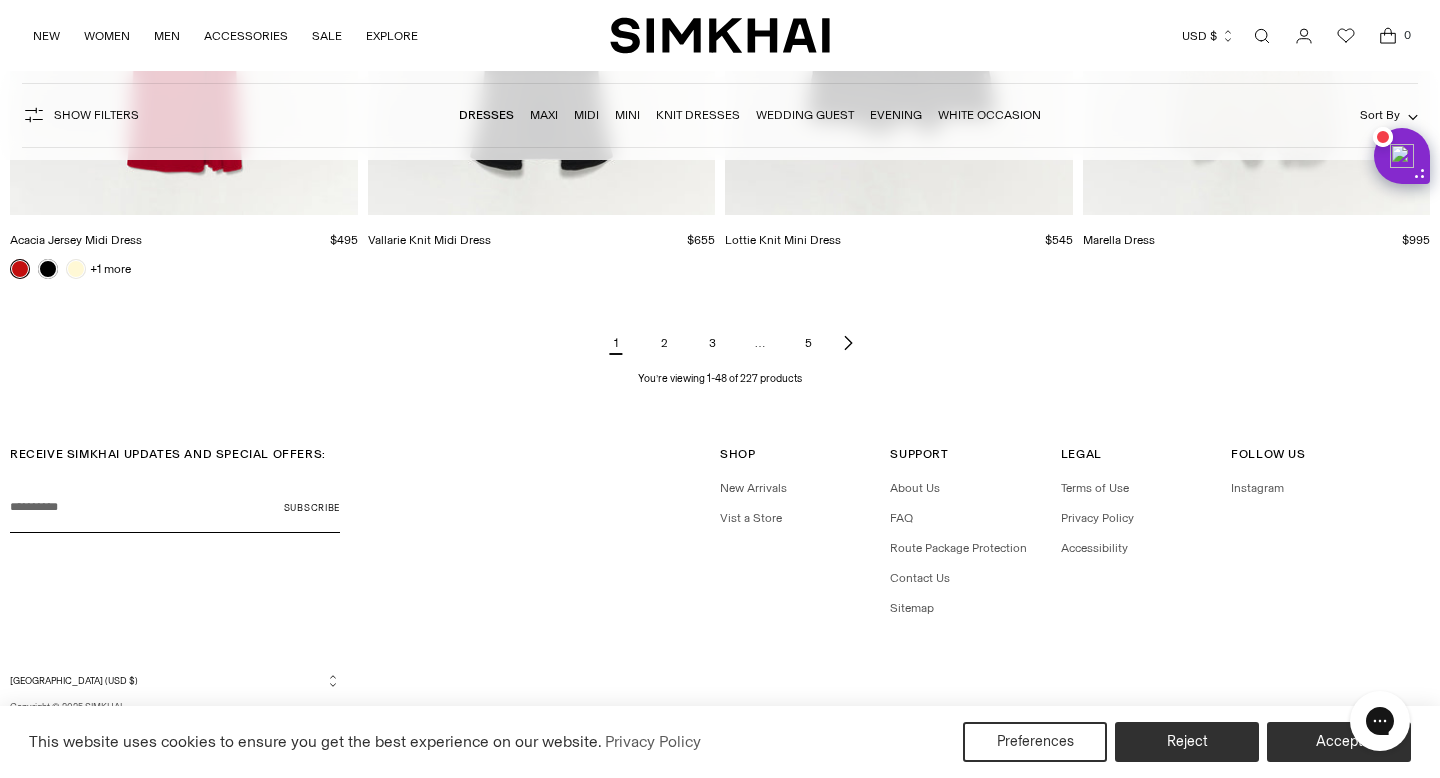 click on "Dresses" at bounding box center (486, 115) 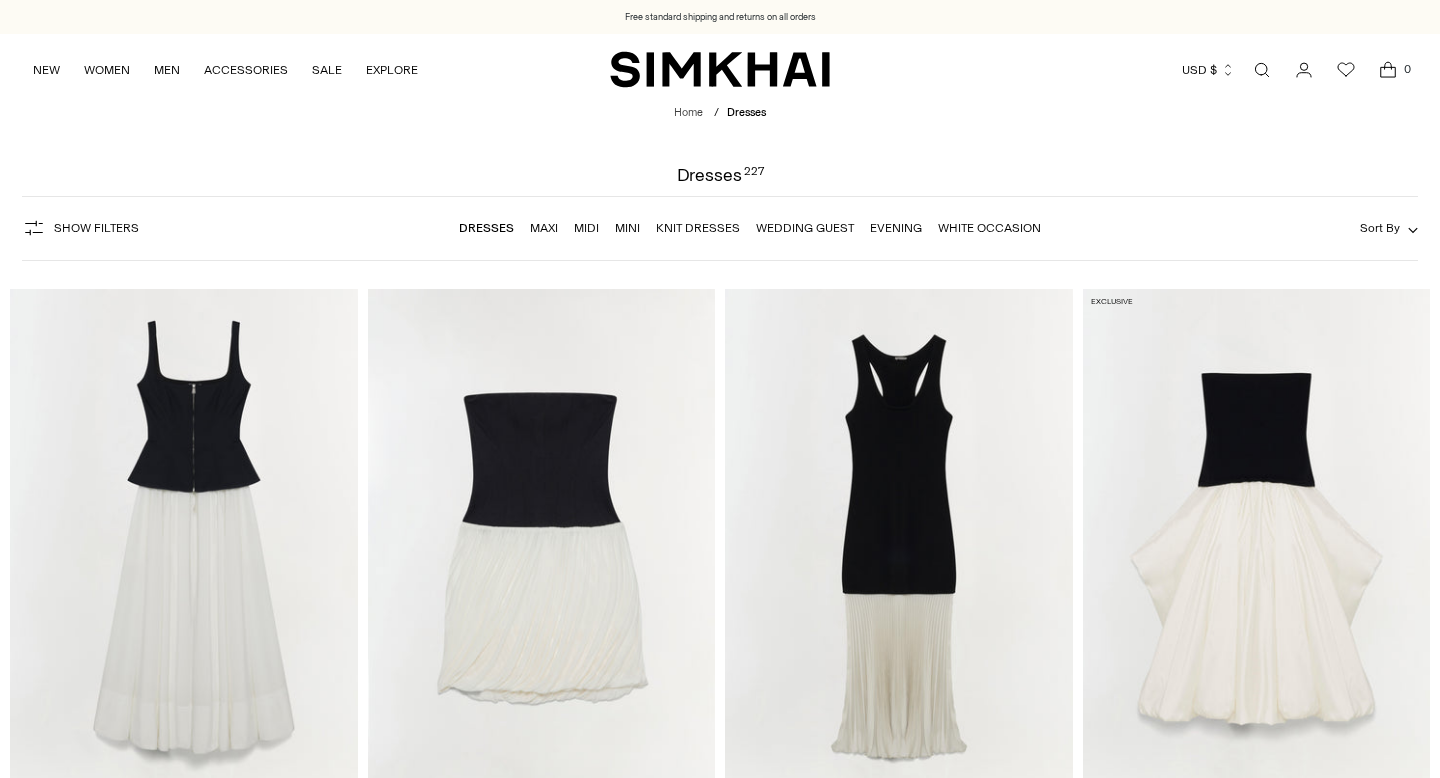 scroll, scrollTop: 0, scrollLeft: 0, axis: both 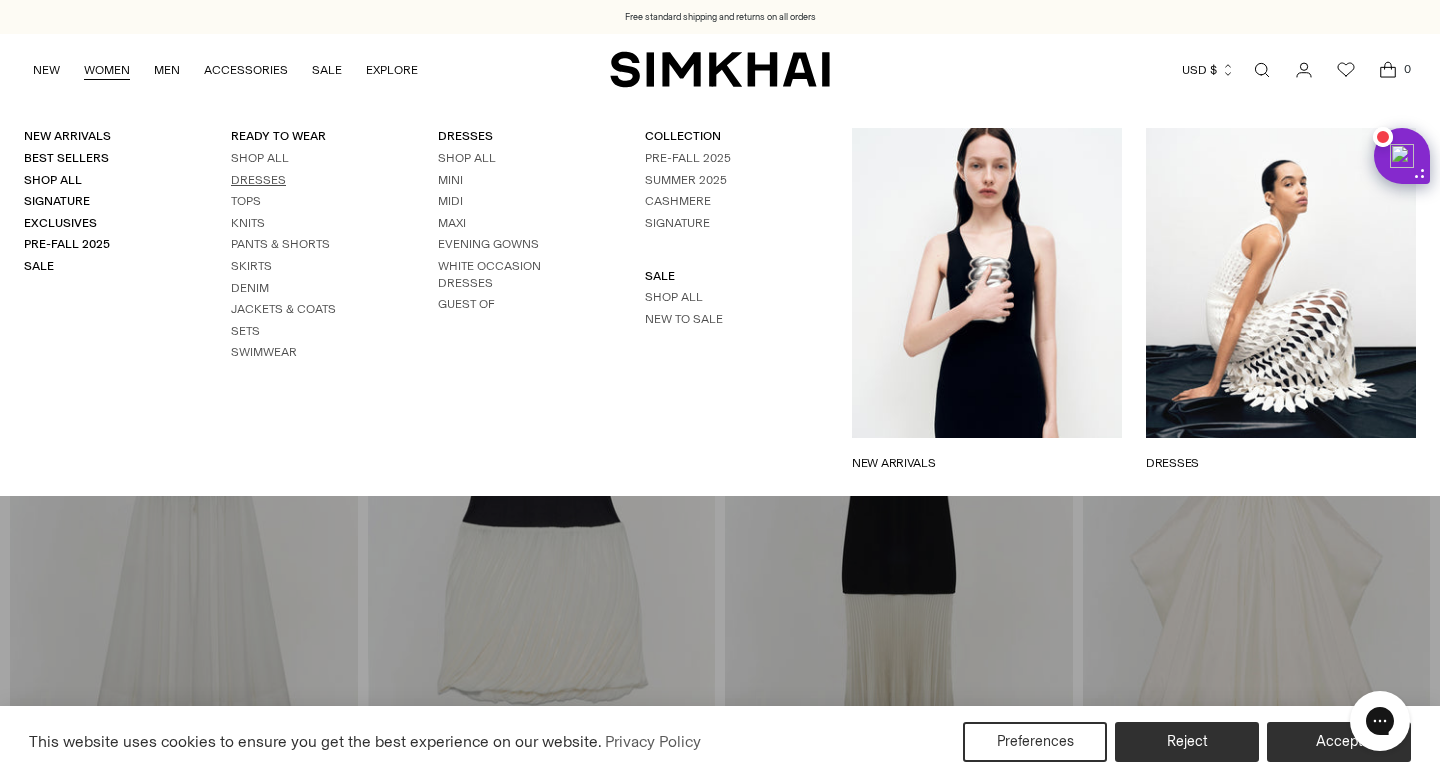 click on "Dresses" at bounding box center (258, 180) 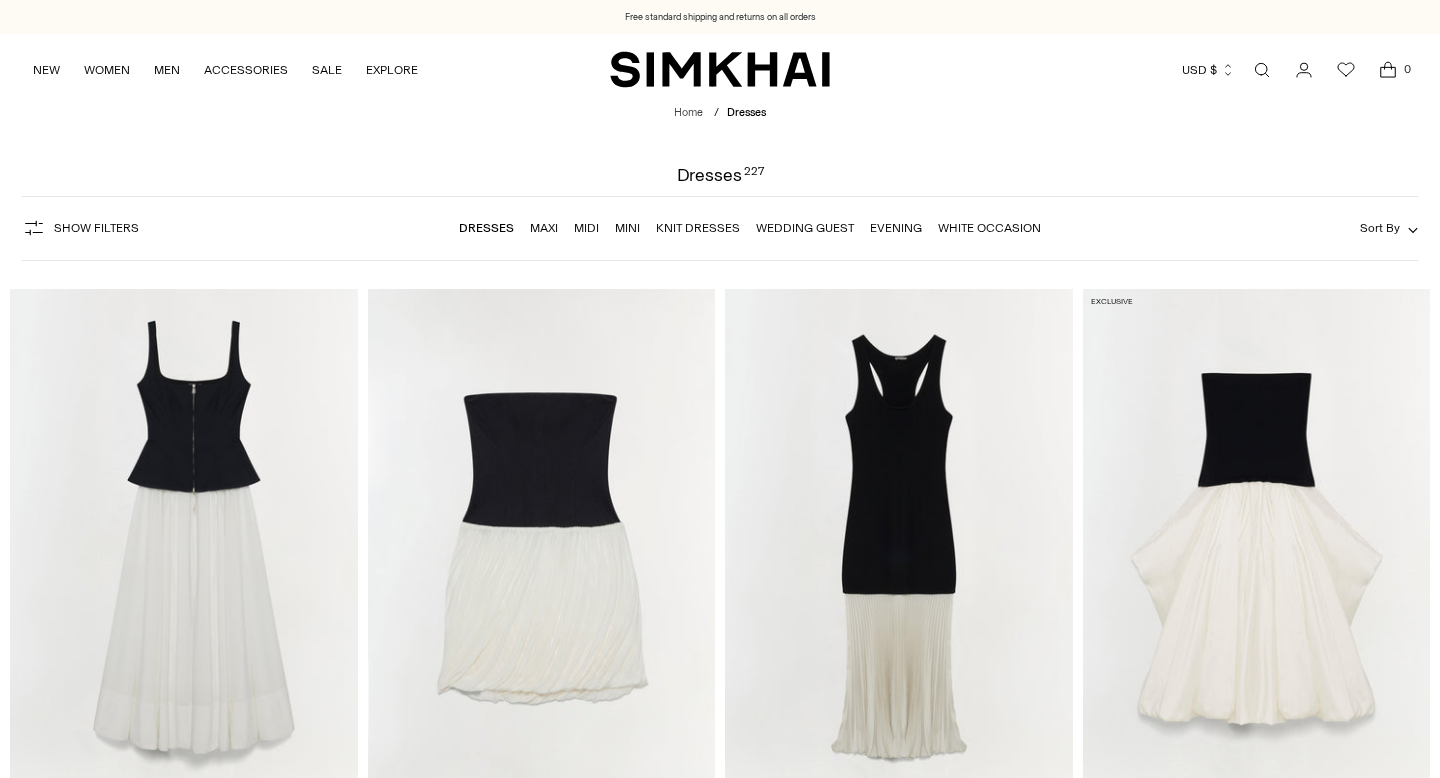 scroll, scrollTop: 0, scrollLeft: 0, axis: both 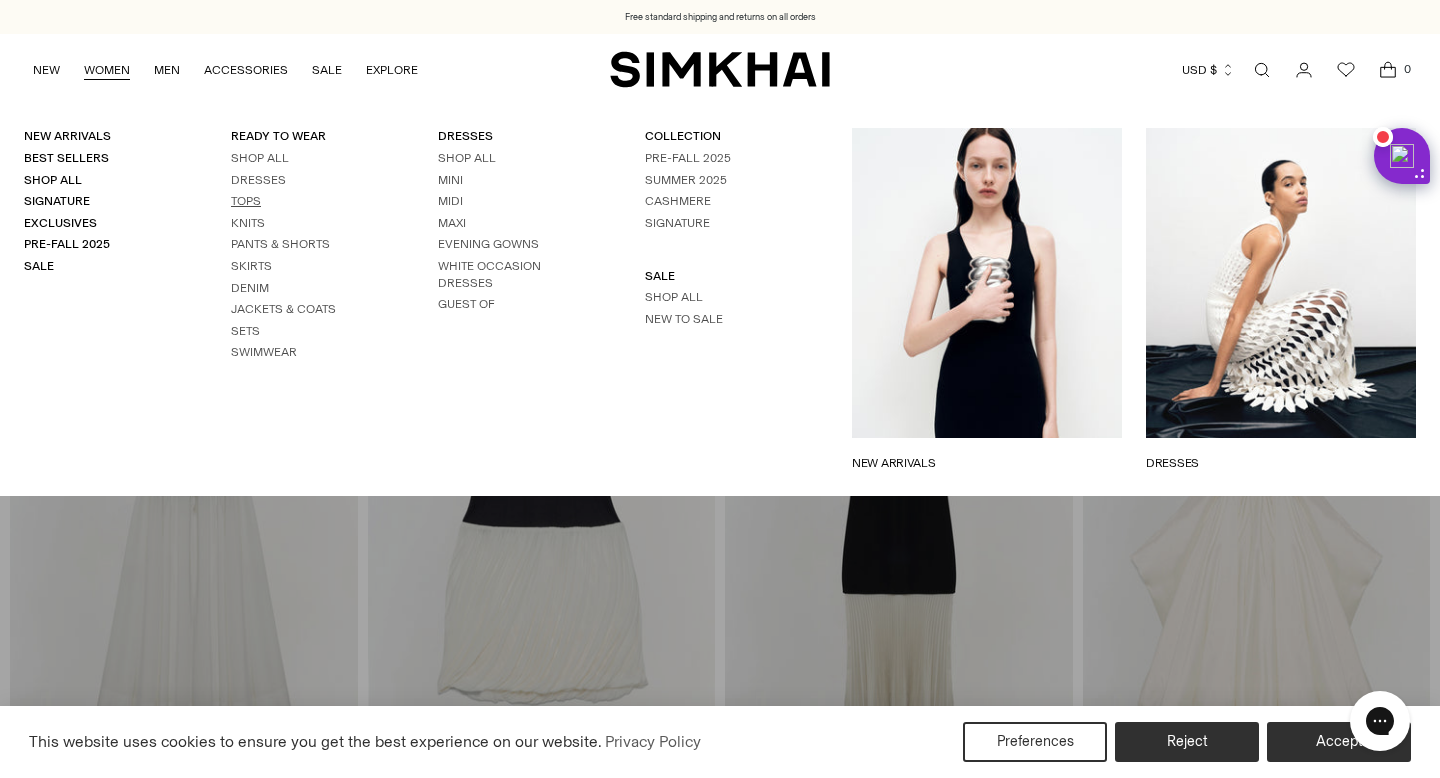 click on "Tops" at bounding box center (246, 201) 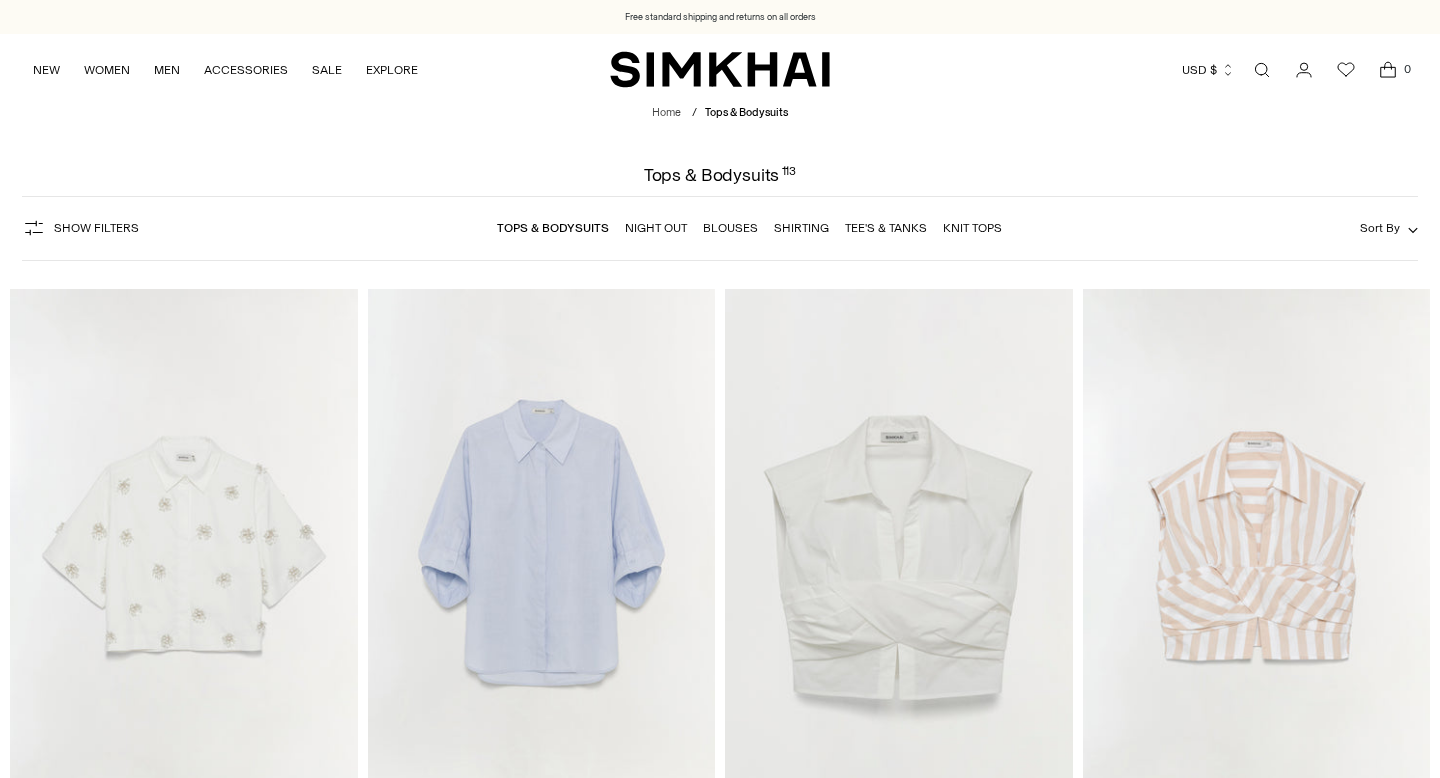 scroll, scrollTop: 0, scrollLeft: 0, axis: both 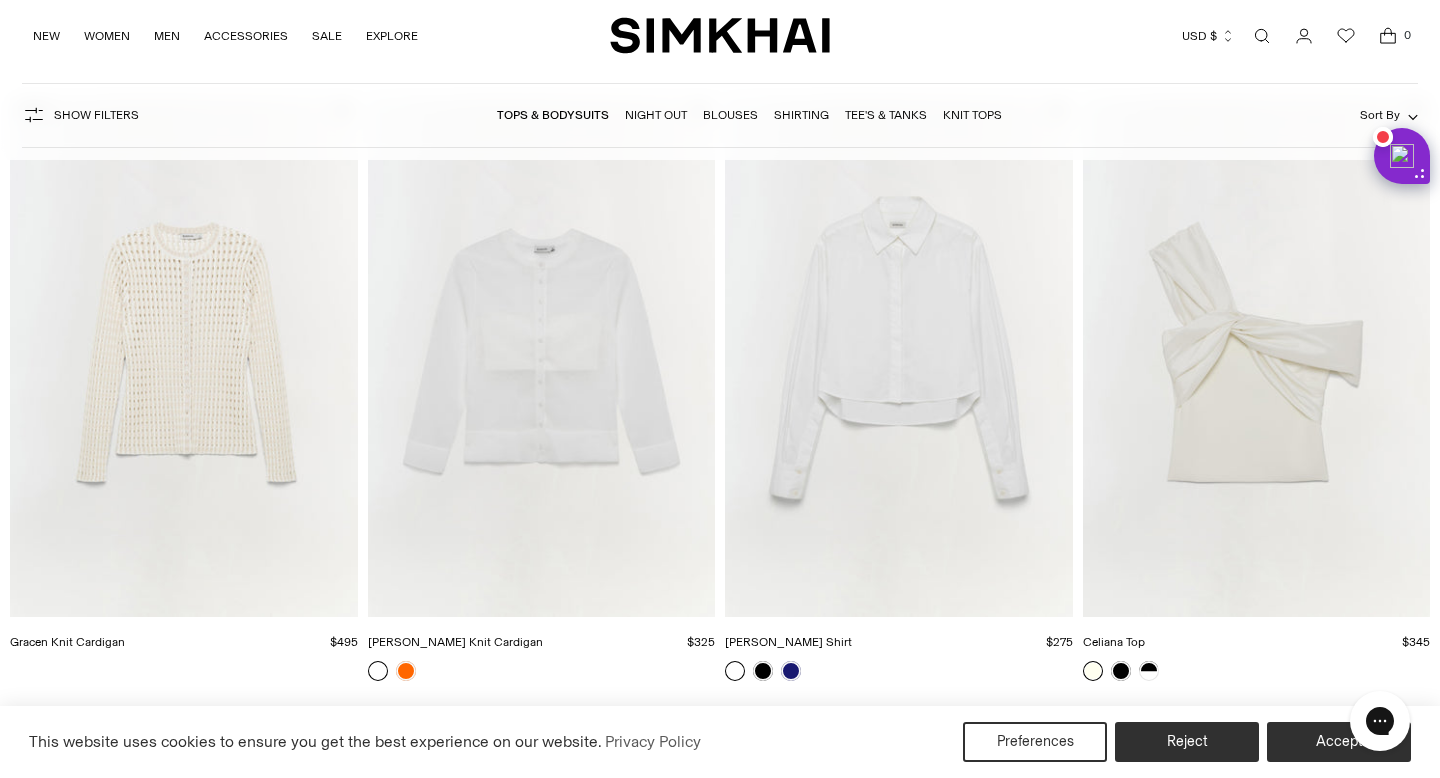 click at bounding box center [0, 0] 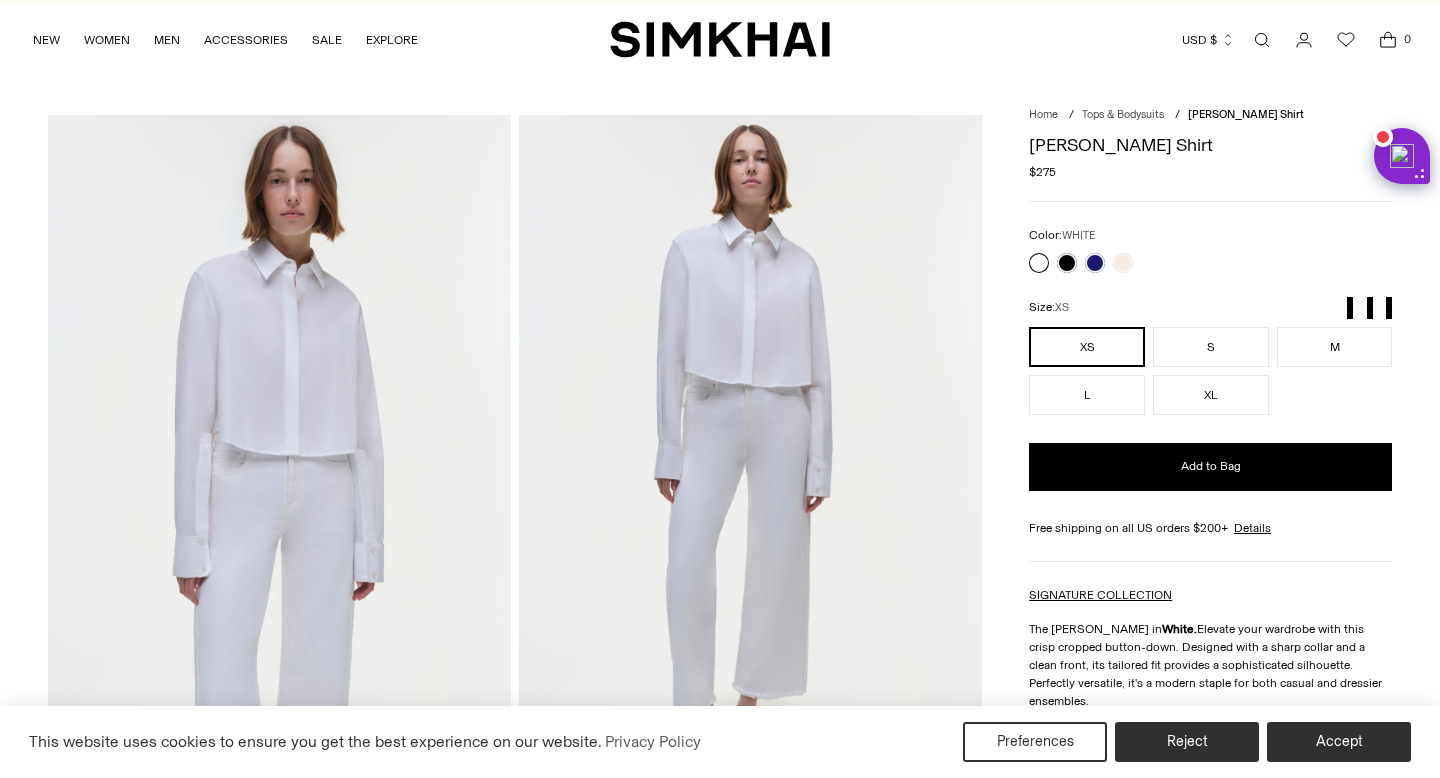 scroll, scrollTop: 118, scrollLeft: 0, axis: vertical 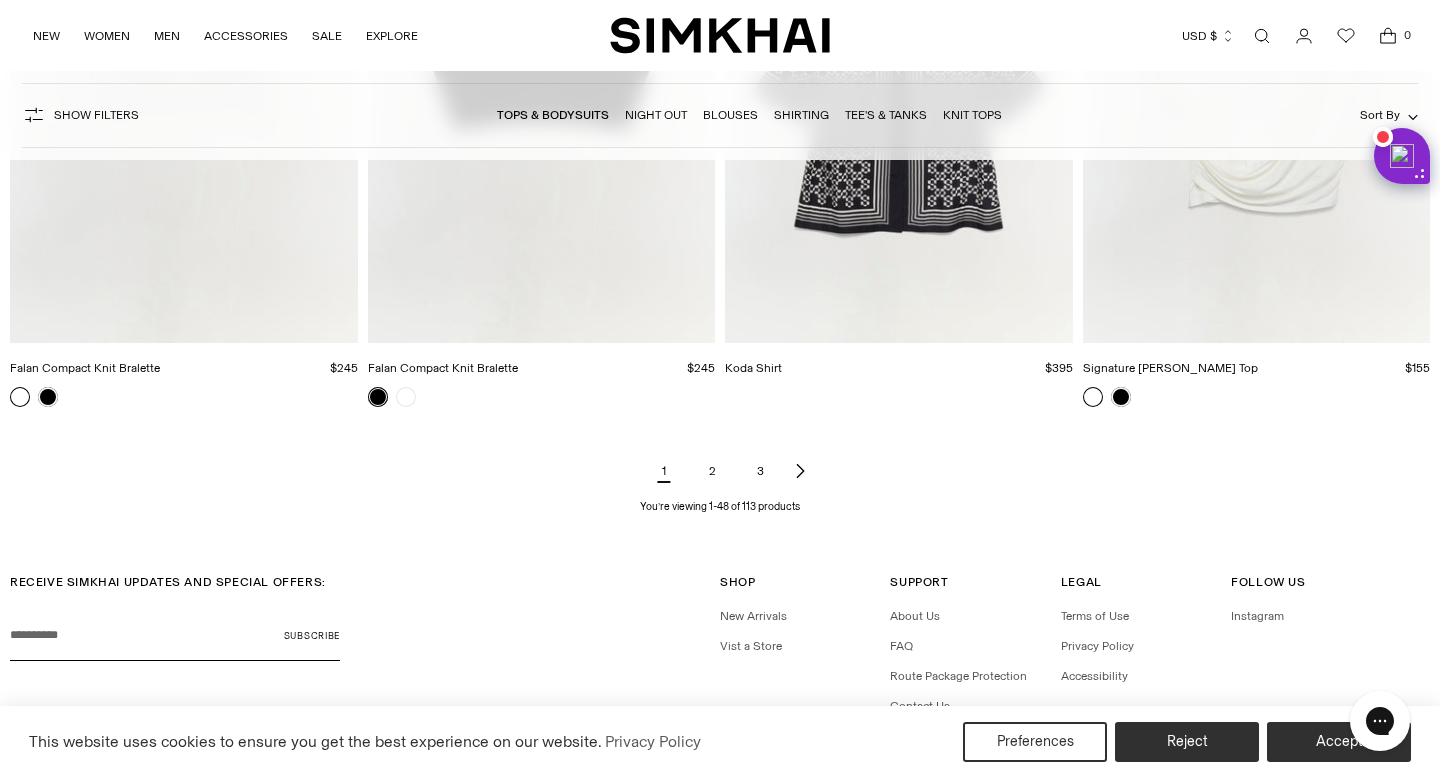 click on "2" at bounding box center [712, 471] 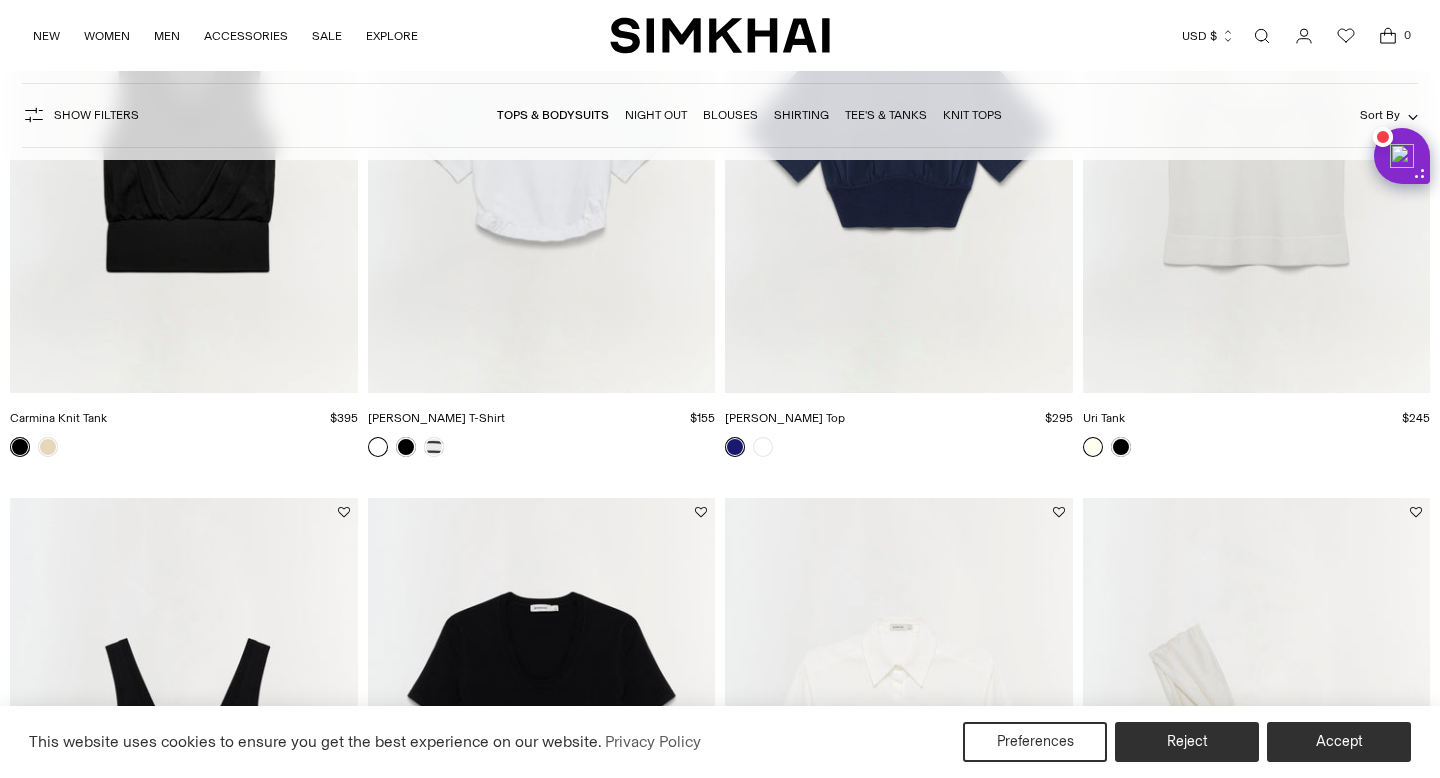 scroll, scrollTop: 1029, scrollLeft: 0, axis: vertical 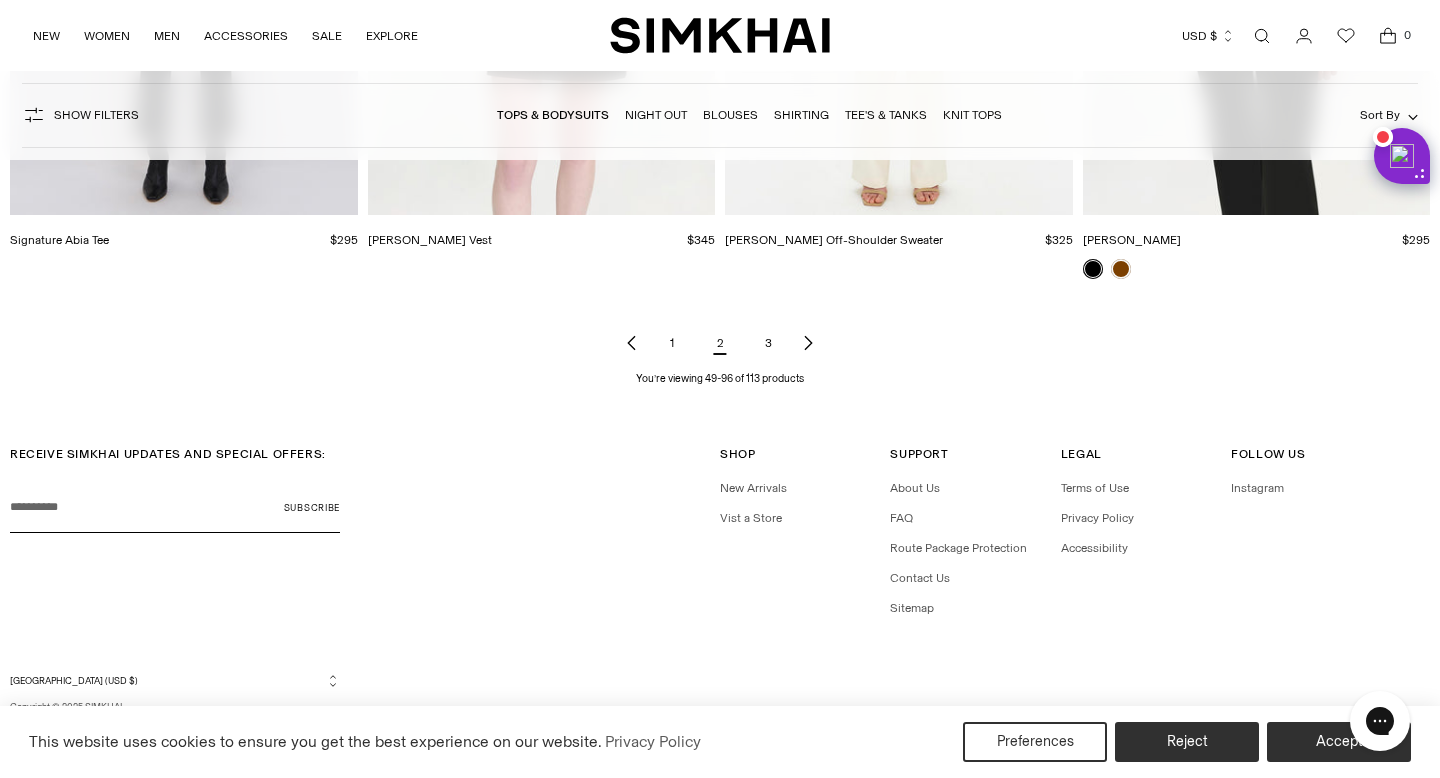 click on "3" at bounding box center [768, 343] 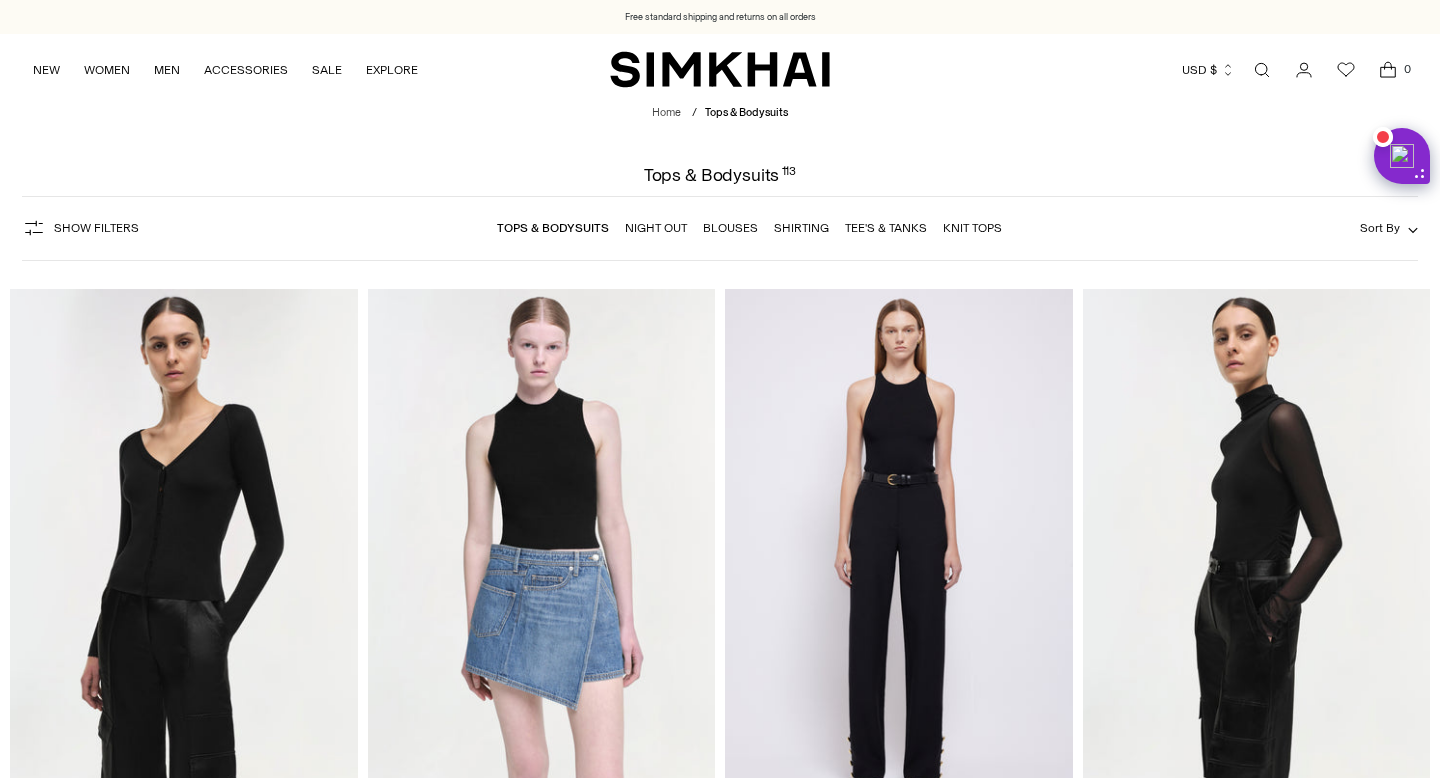 scroll, scrollTop: 0, scrollLeft: 0, axis: both 